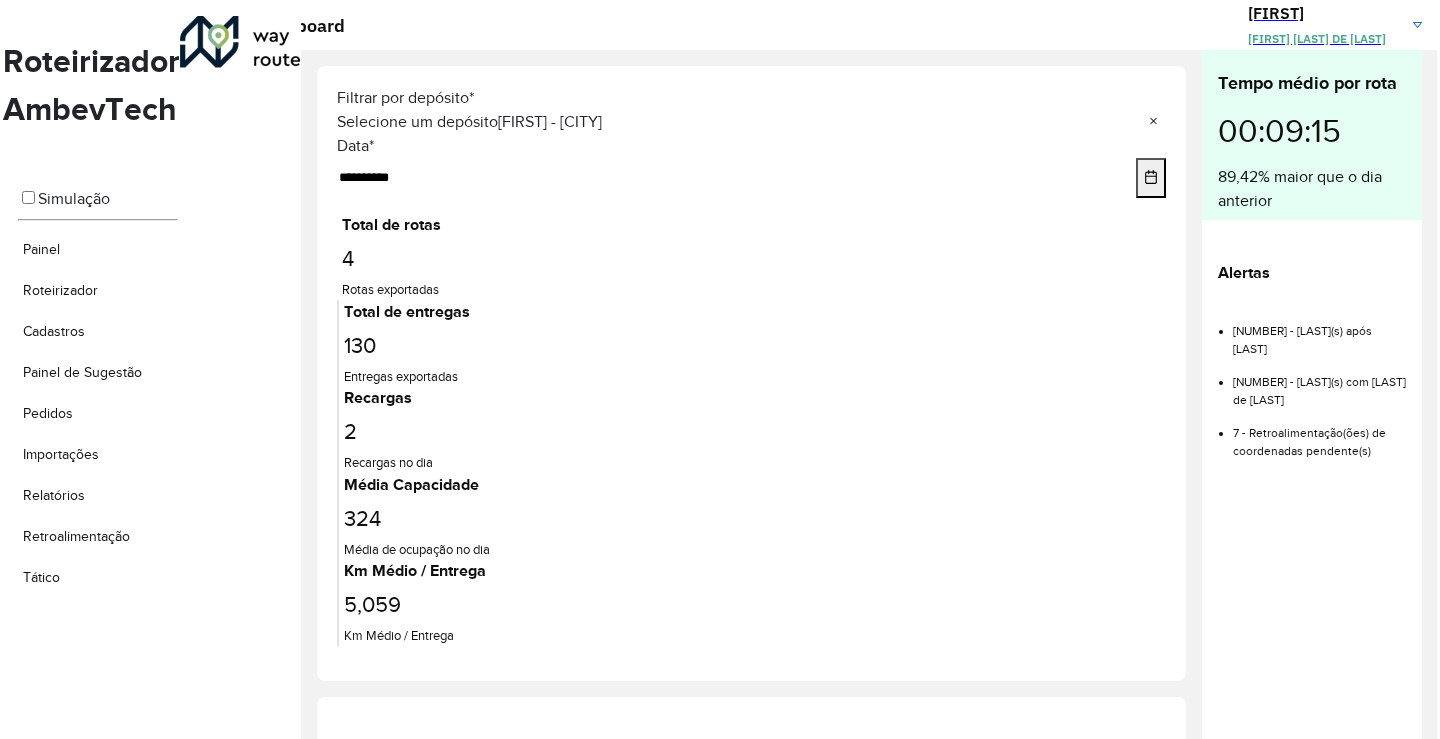 scroll, scrollTop: 0, scrollLeft: 0, axis: both 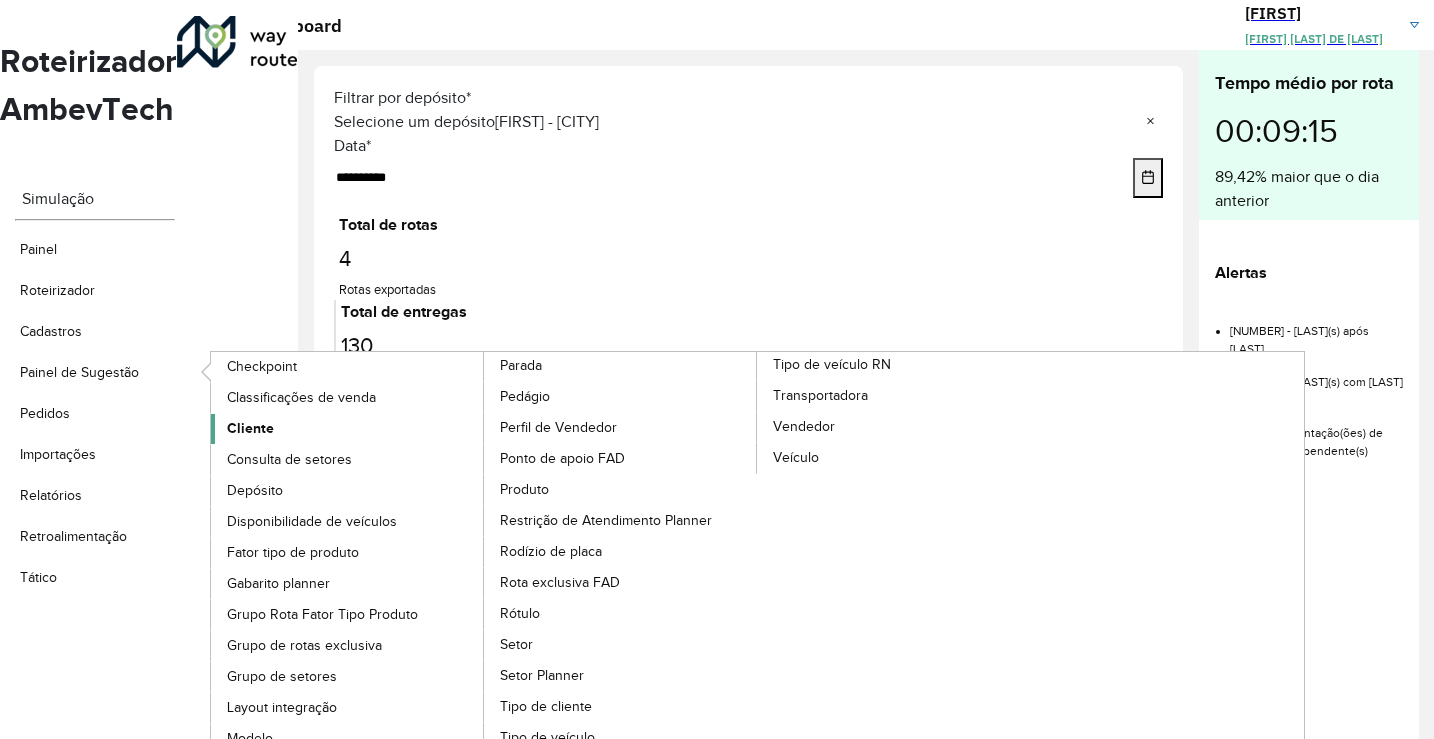 click on "Cliente" at bounding box center (250, 428) 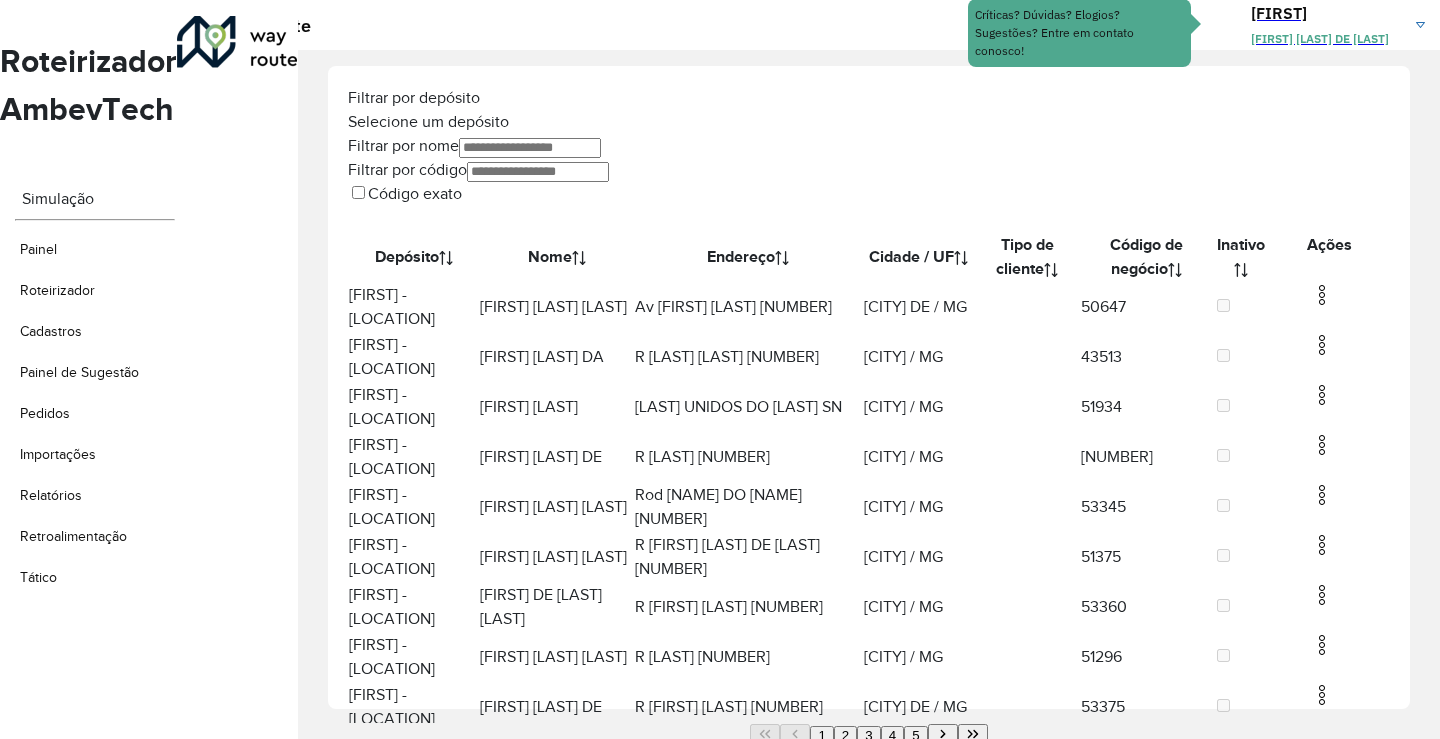 click at bounding box center [869, 122] 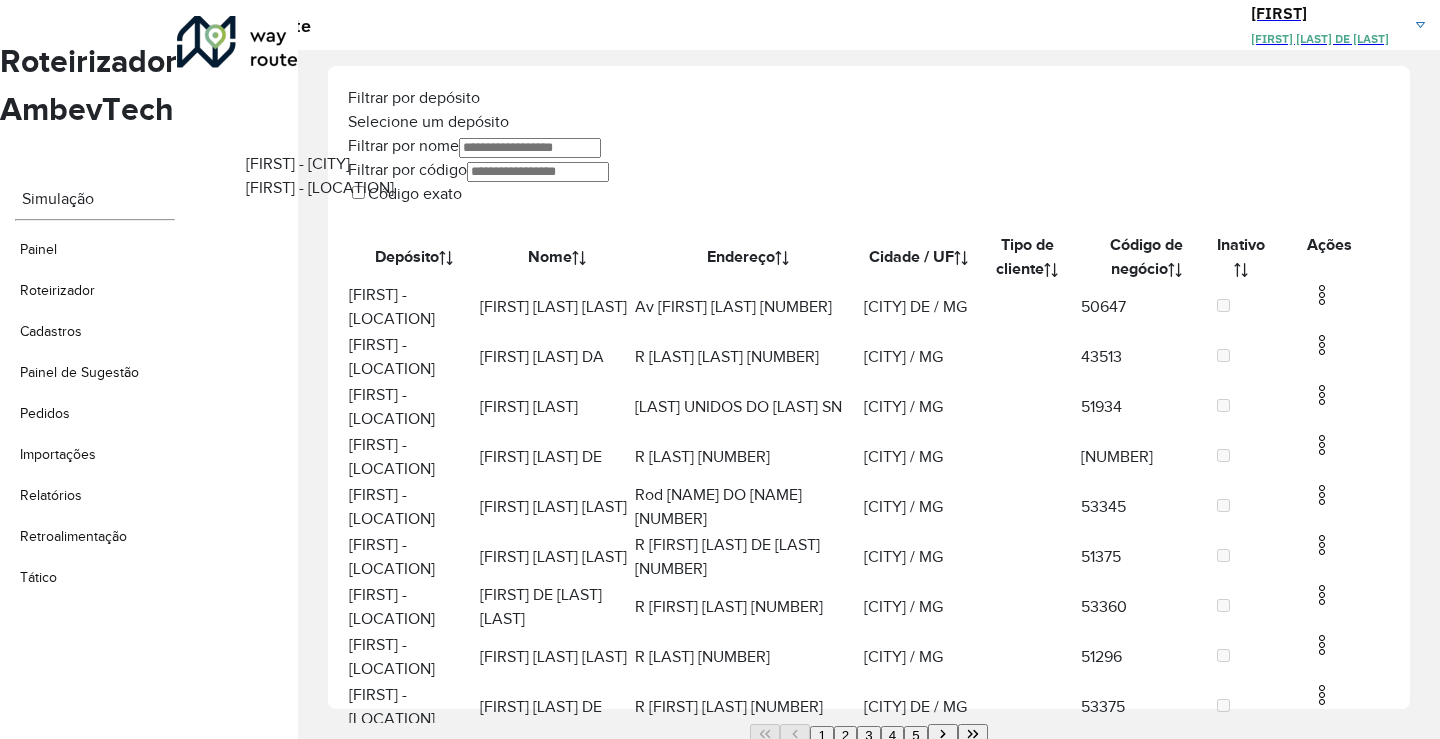 click on "[FIRST] - [CITY]" at bounding box center (298, 163) 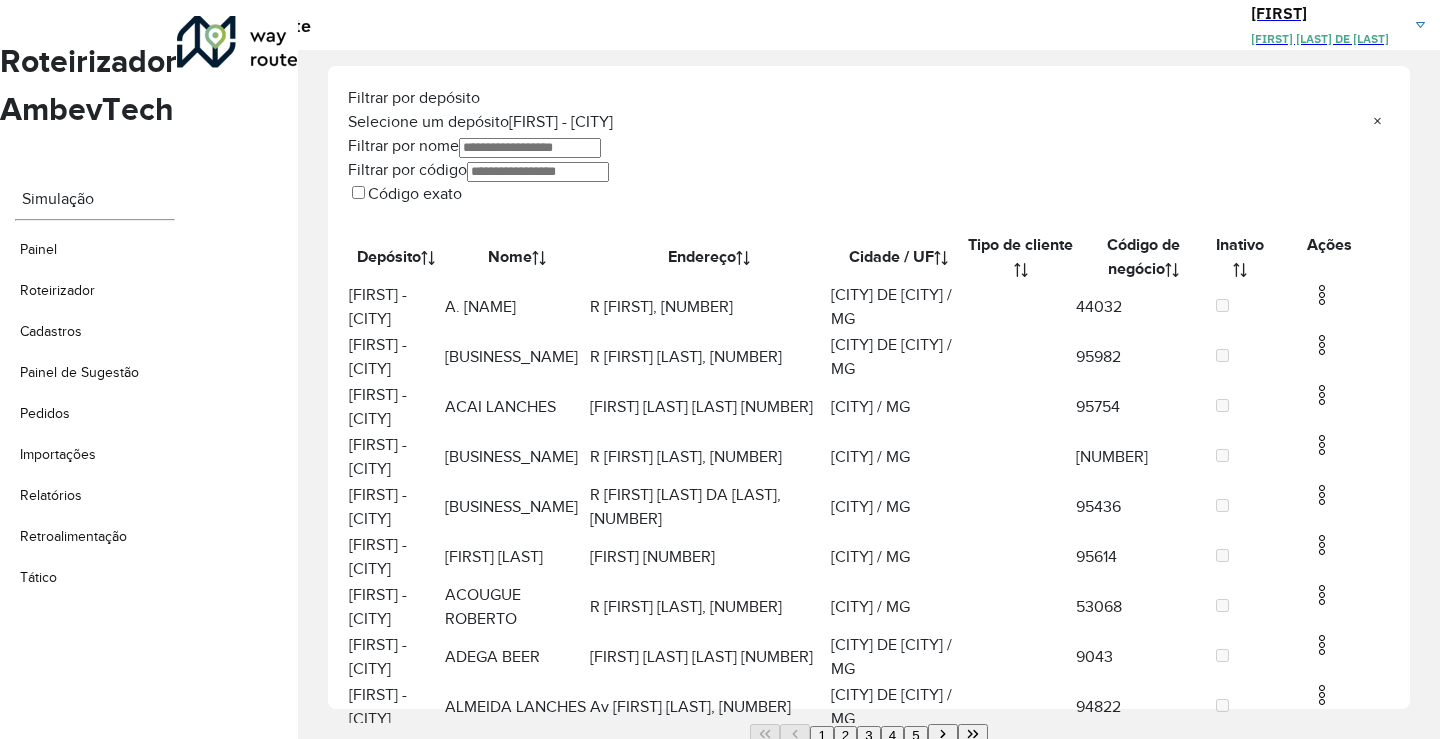click on "Filtrar por código" at bounding box center (538, 172) 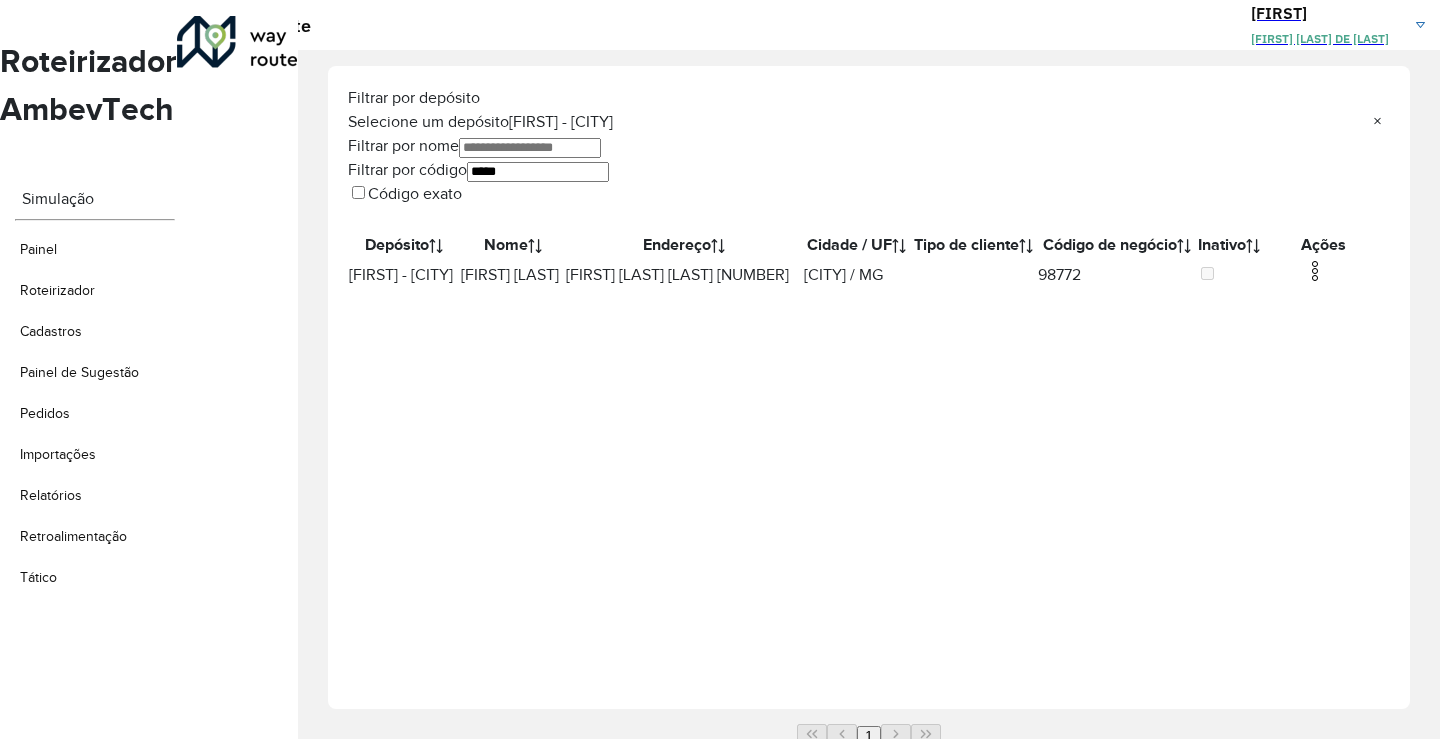type on "*****" 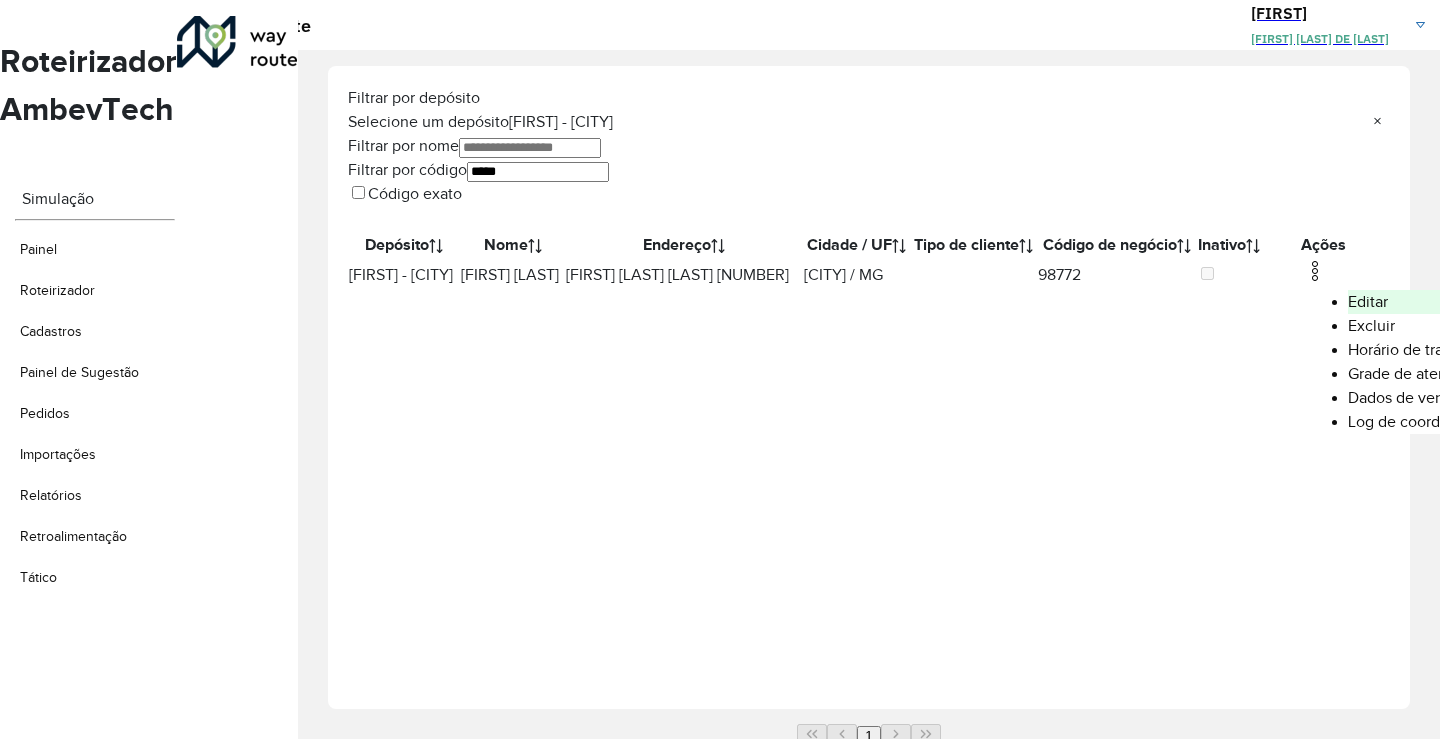 click on "Editar" at bounding box center [1426, 302] 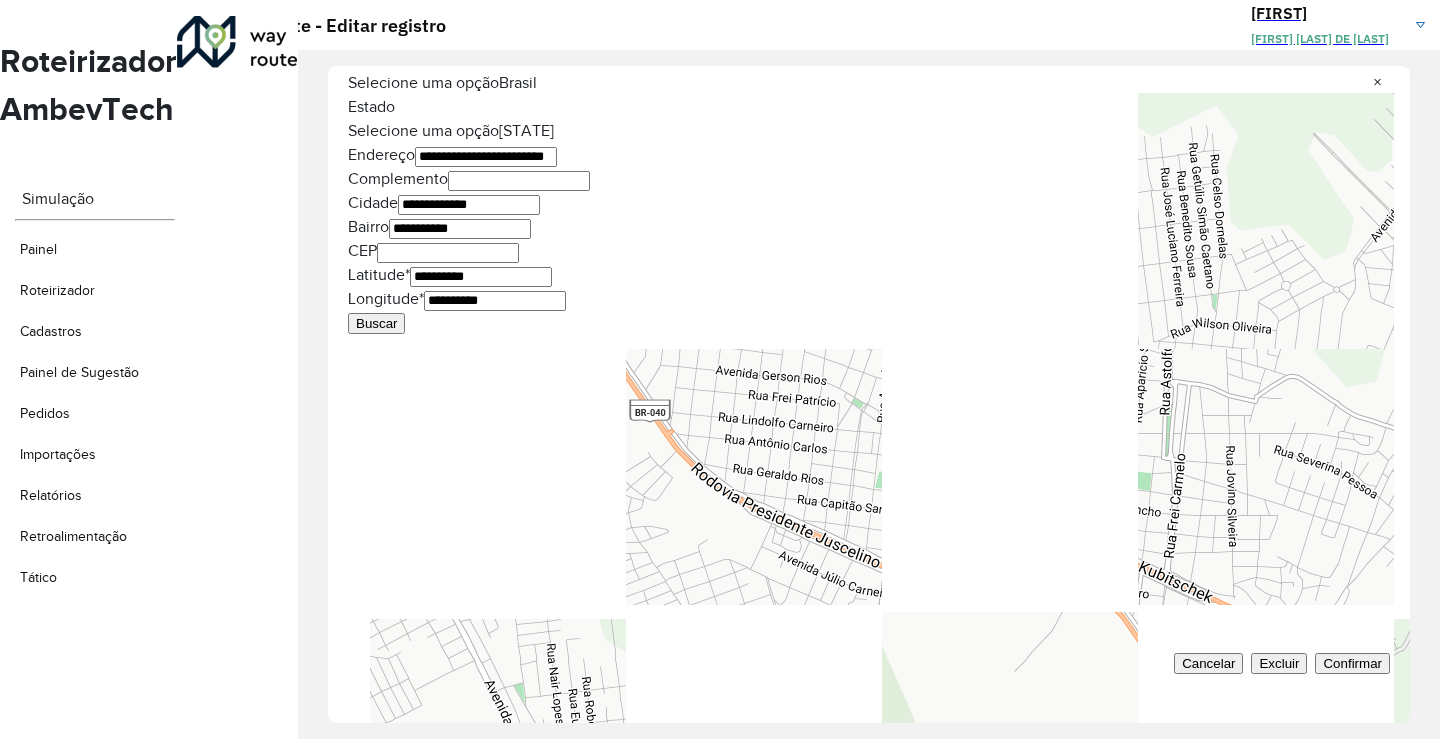 scroll, scrollTop: 749, scrollLeft: 0, axis: vertical 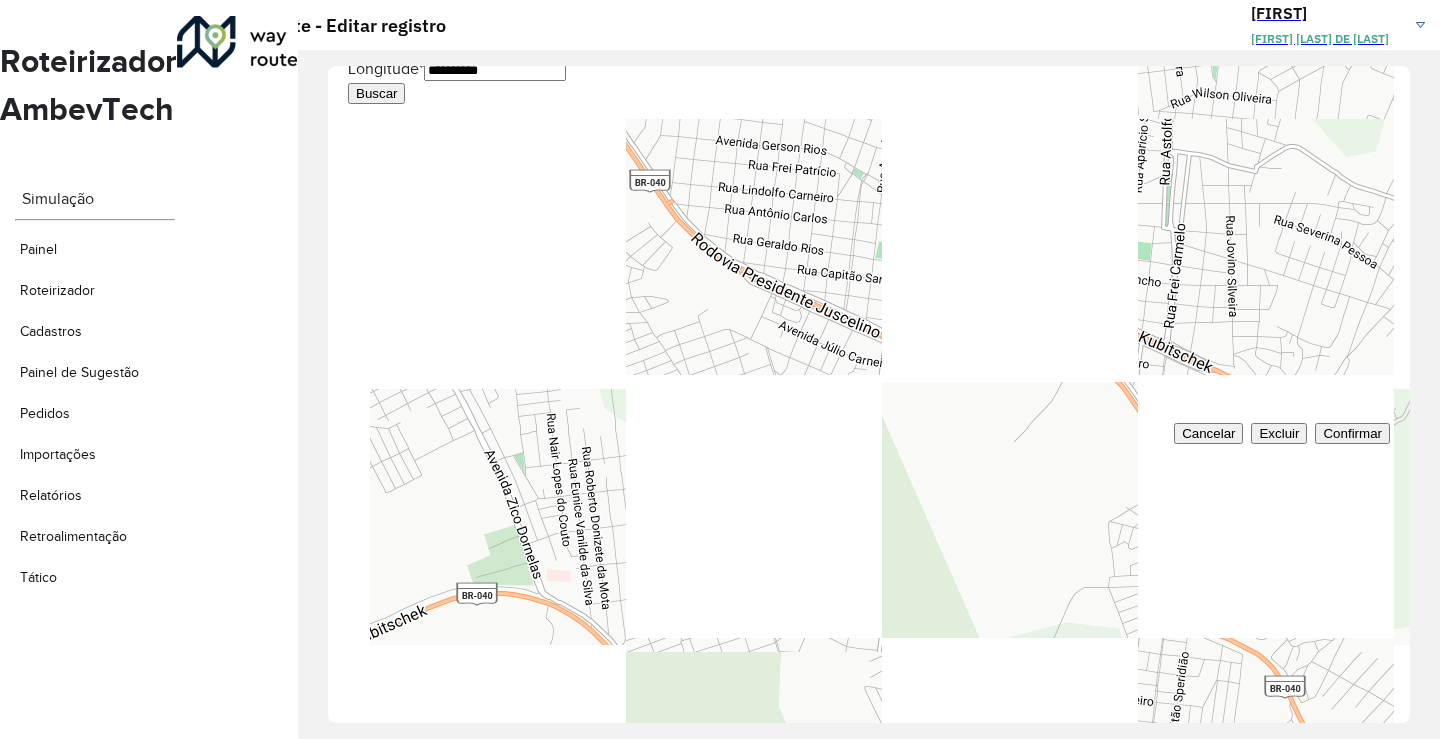 drag, startPoint x: 739, startPoint y: 247, endPoint x: 684, endPoint y: 246, distance: 55.00909 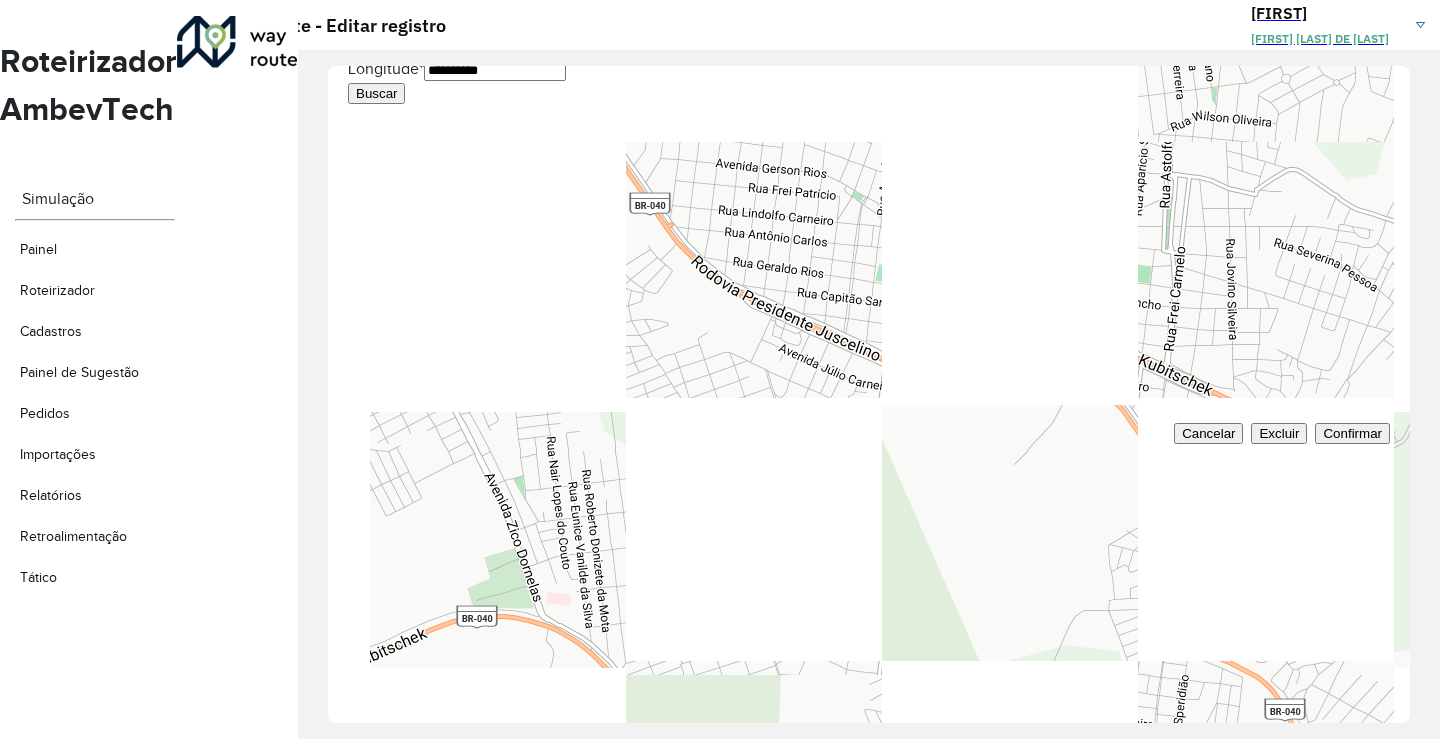 drag, startPoint x: 1019, startPoint y: 236, endPoint x: 977, endPoint y: 246, distance: 43.174065 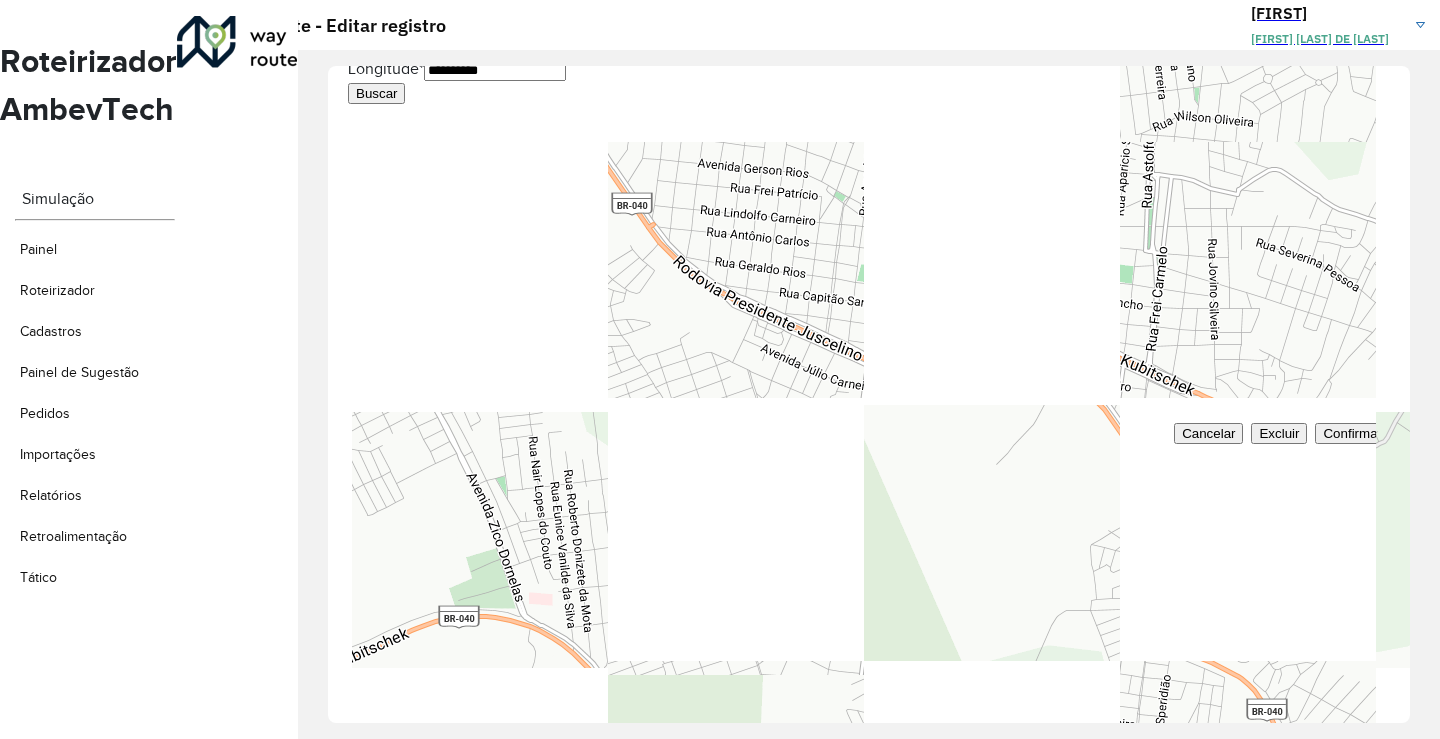 click on "Confirmar" at bounding box center [1352, 433] 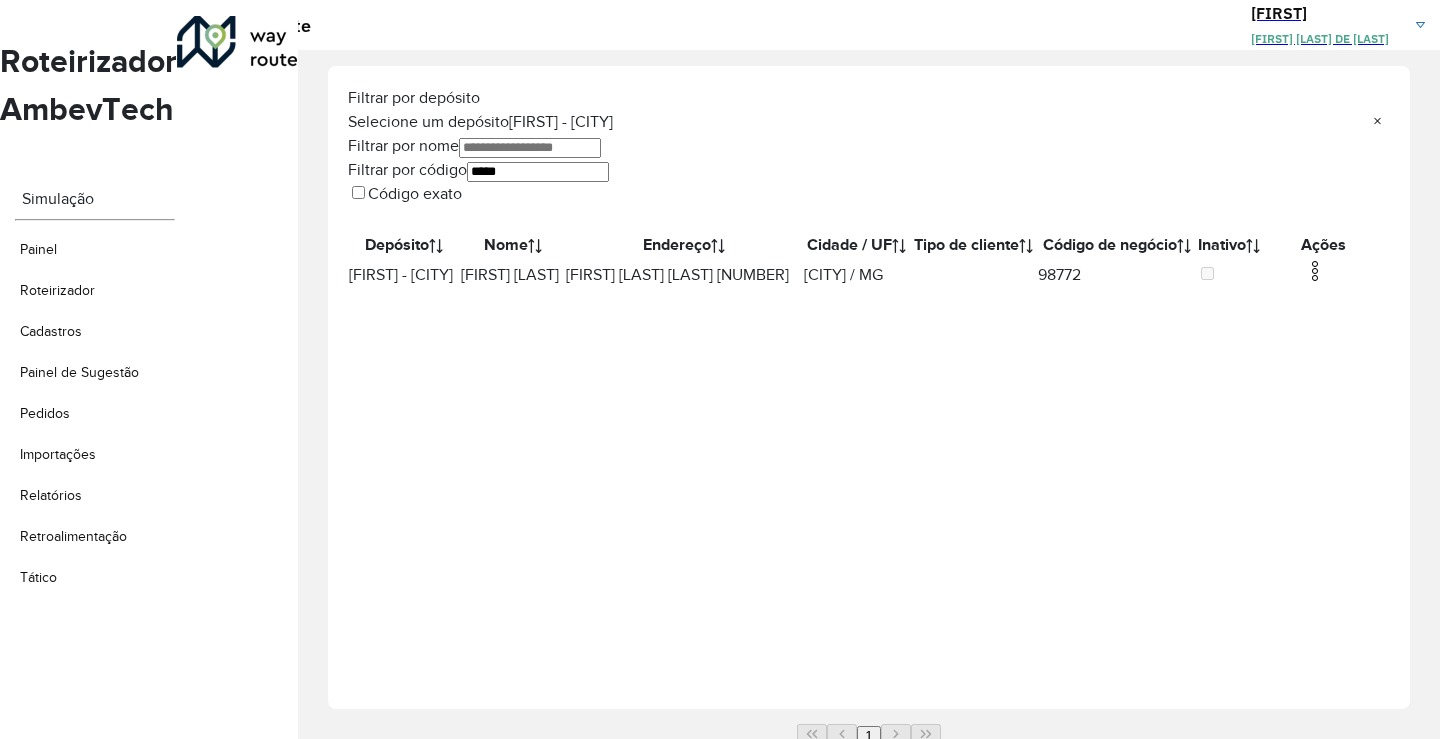 drag, startPoint x: 814, startPoint y: 132, endPoint x: 726, endPoint y: 144, distance: 88.814415 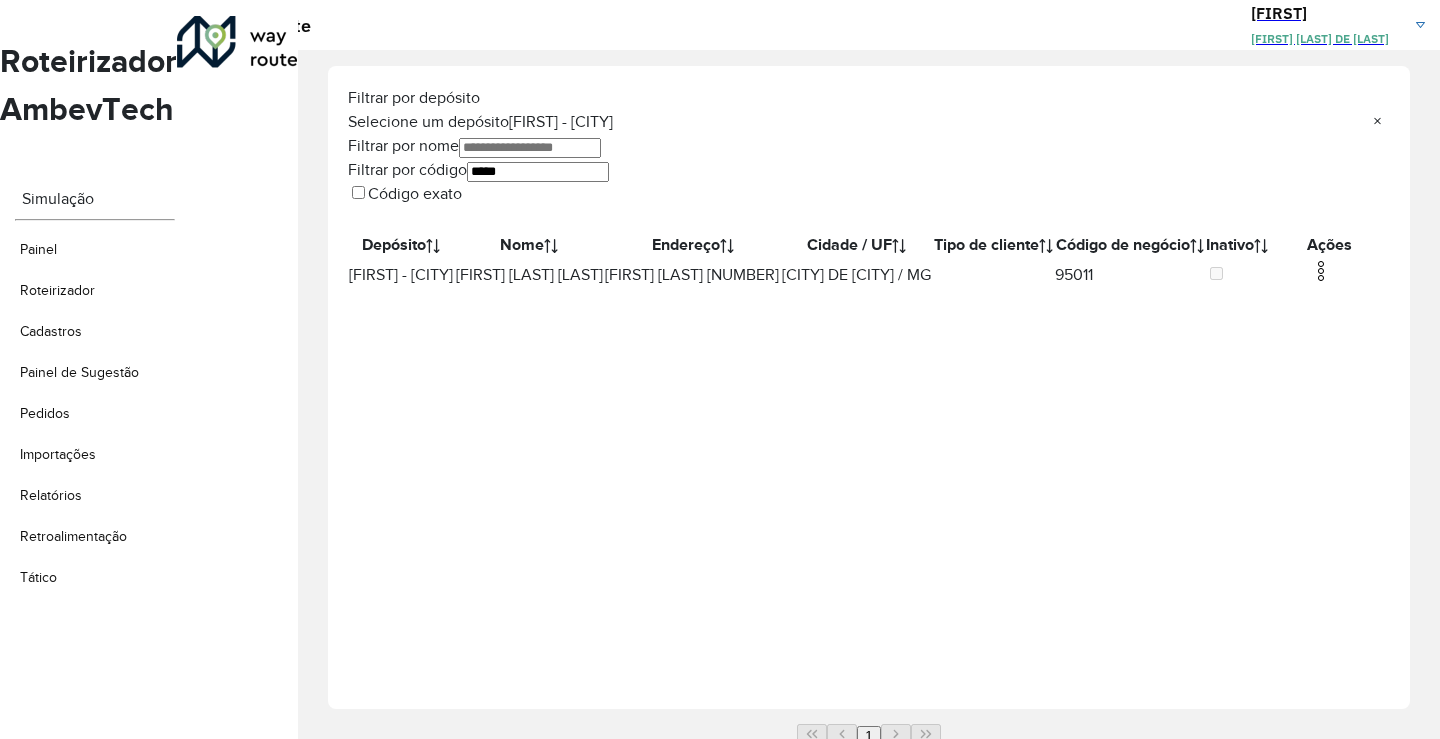 type on "*****" 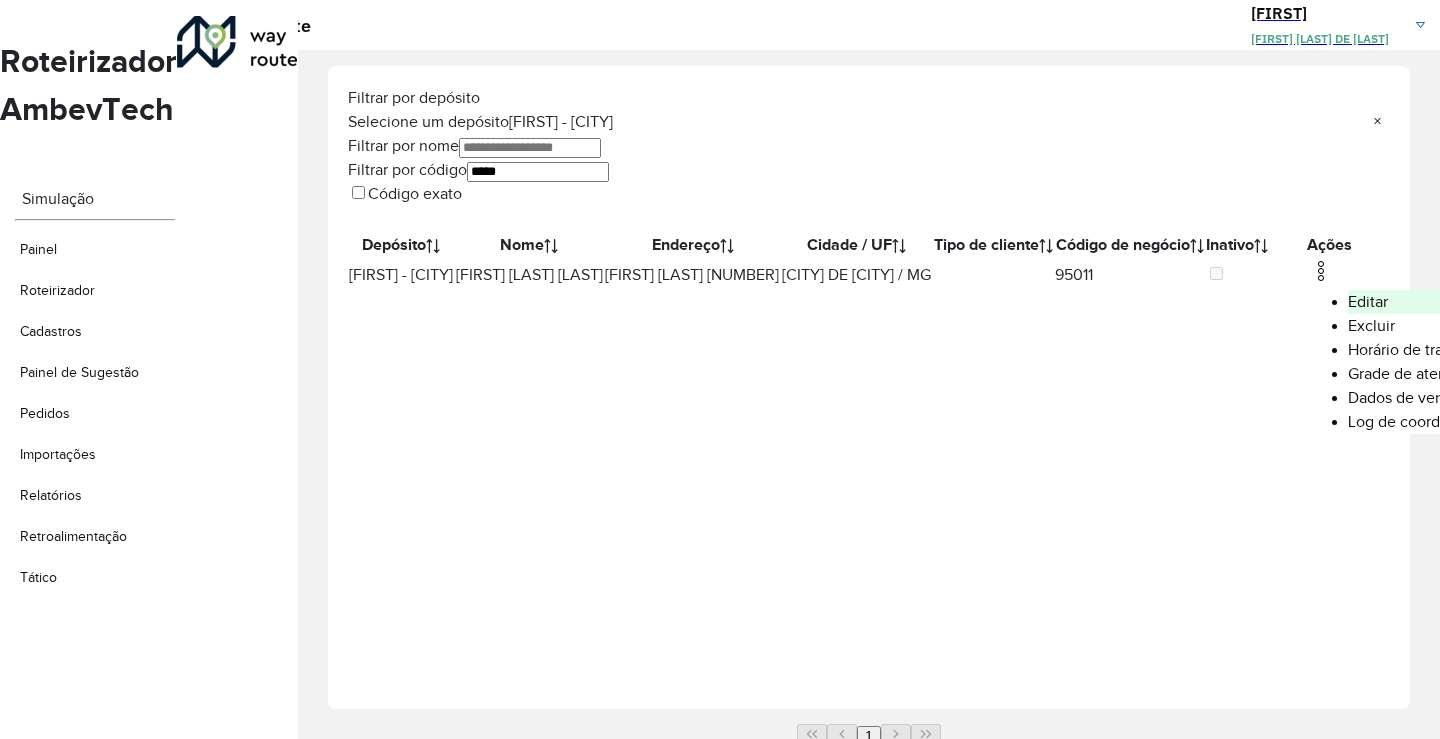 click on "Editar" at bounding box center (1426, 302) 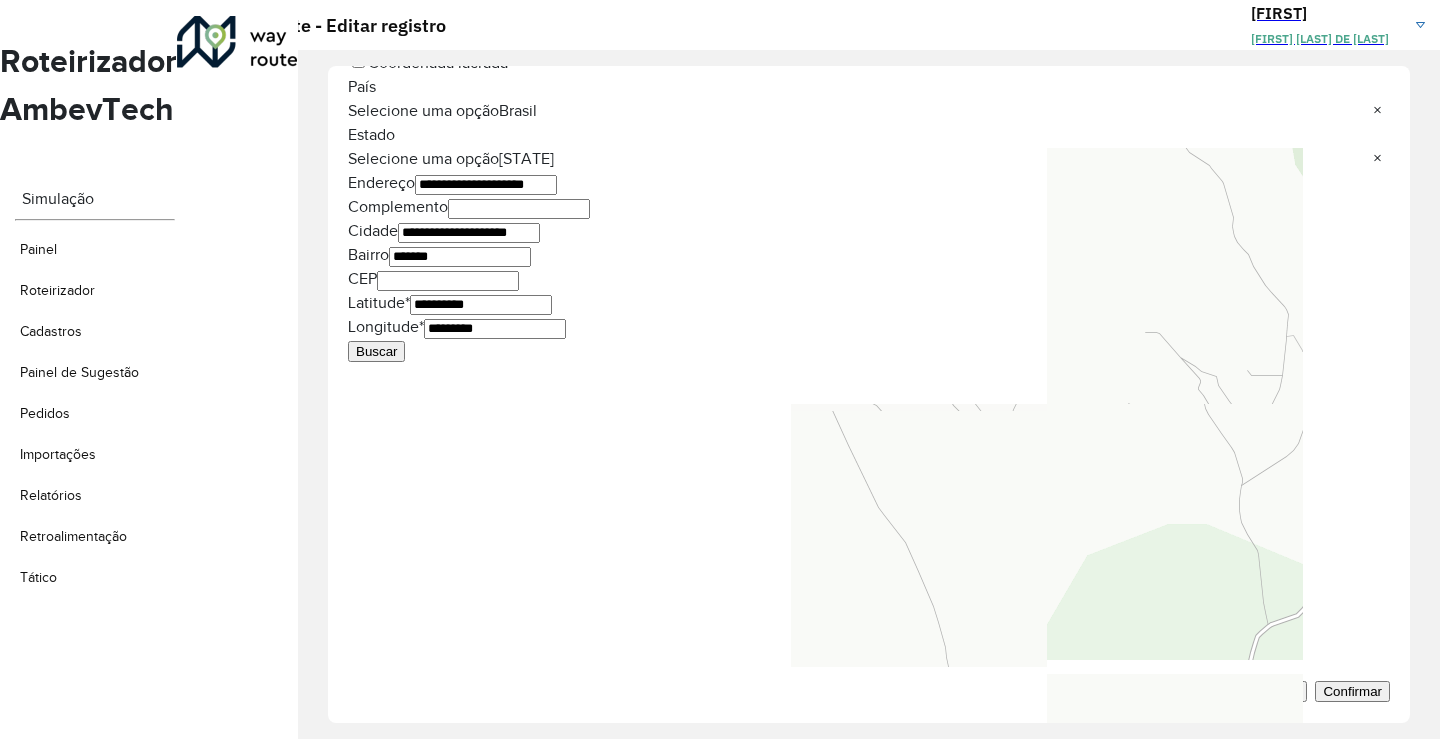 scroll, scrollTop: 600, scrollLeft: 0, axis: vertical 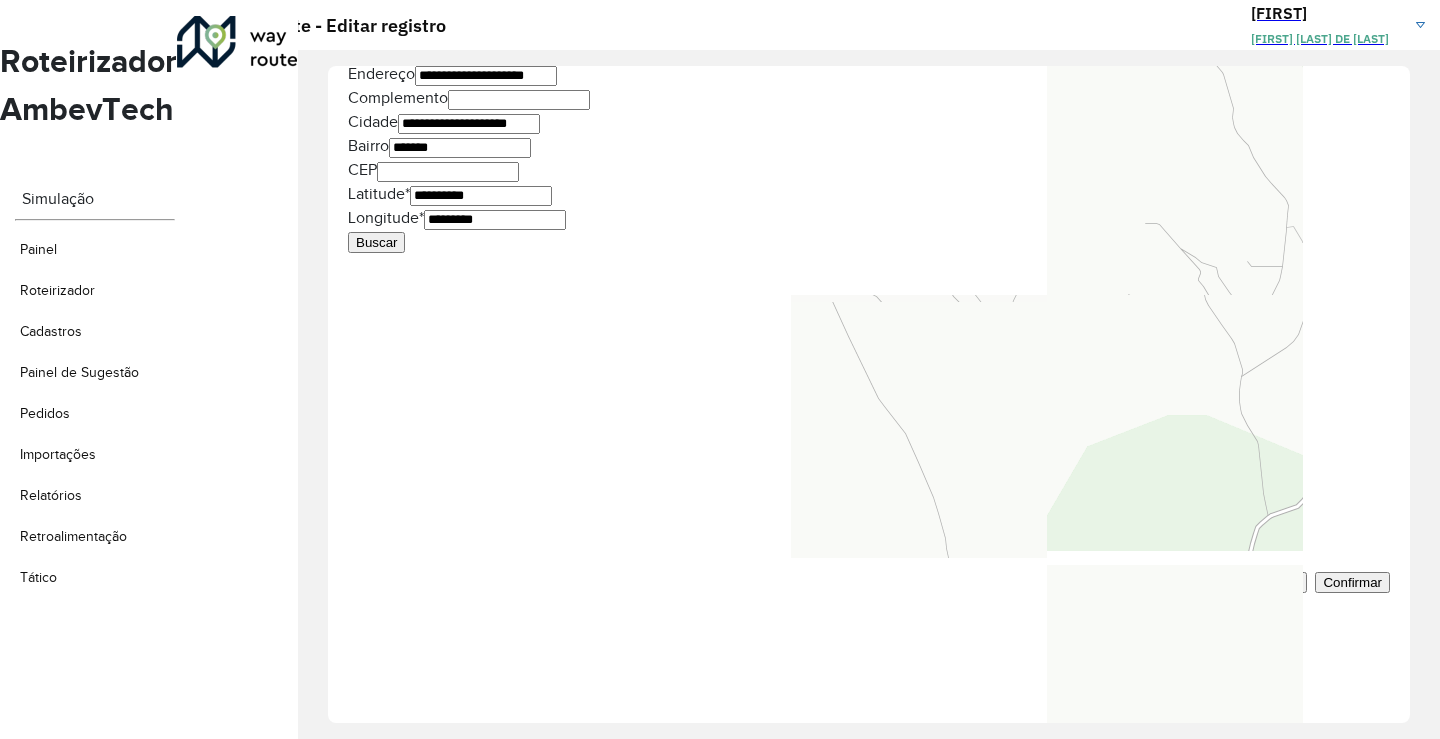 drag, startPoint x: 719, startPoint y: 389, endPoint x: 668, endPoint y: 396, distance: 51.47815 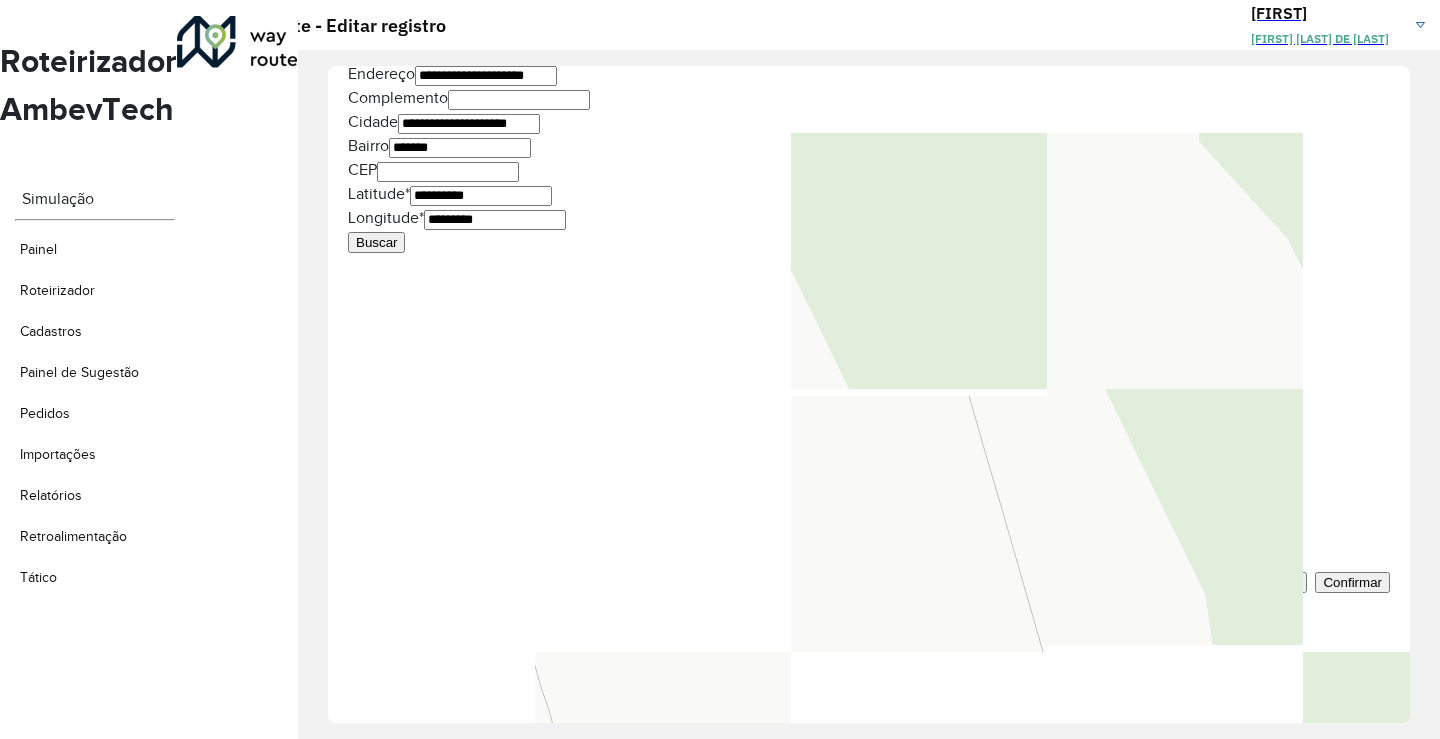 drag, startPoint x: 1001, startPoint y: 389, endPoint x: 964, endPoint y: 395, distance: 37.48333 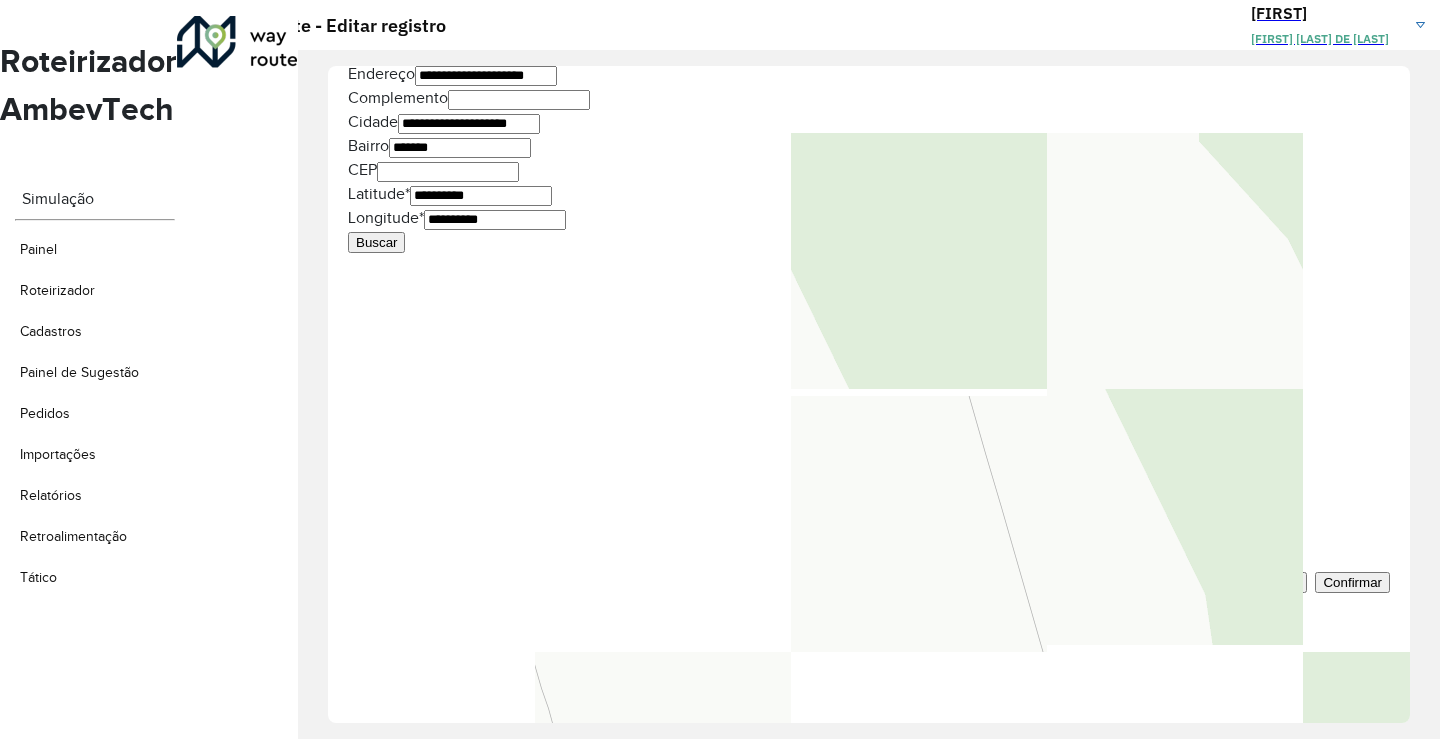 type on "**********" 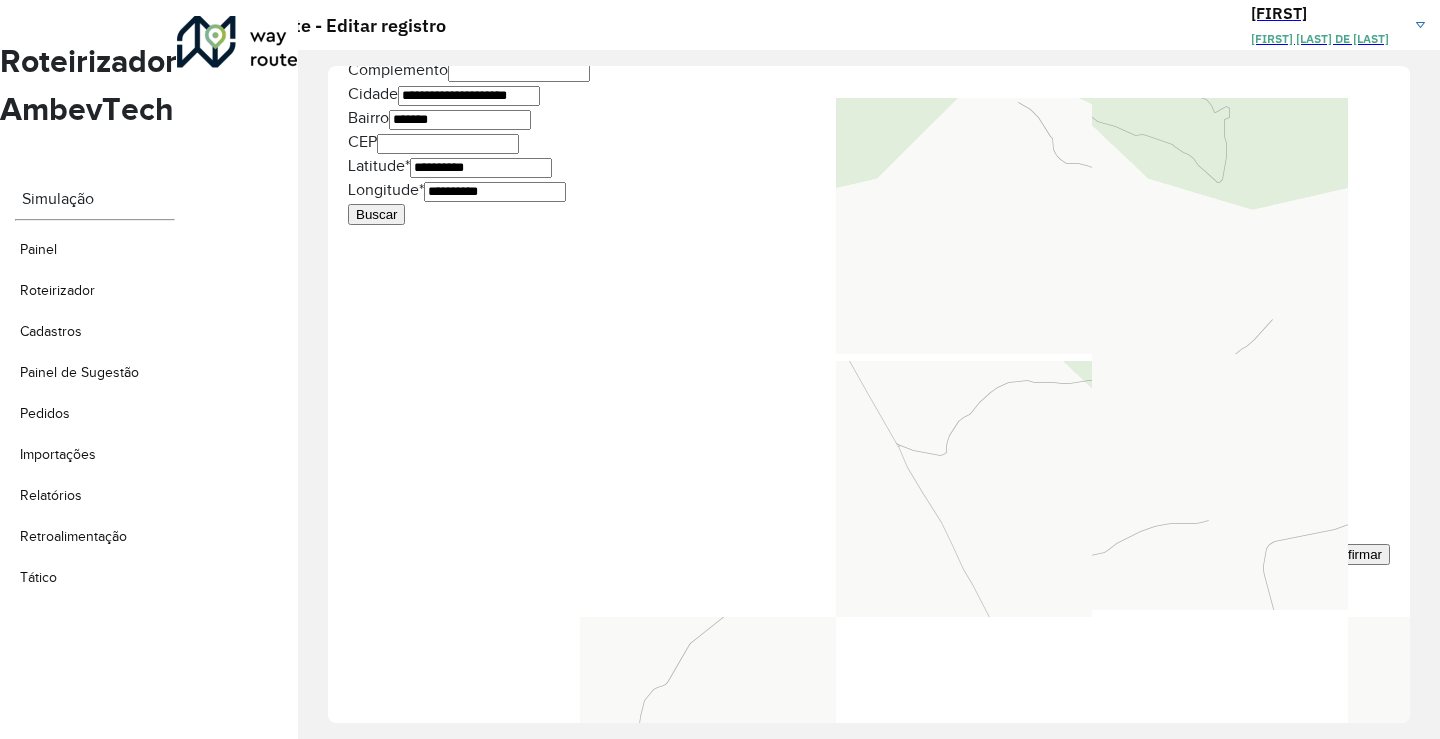 scroll, scrollTop: 700, scrollLeft: 0, axis: vertical 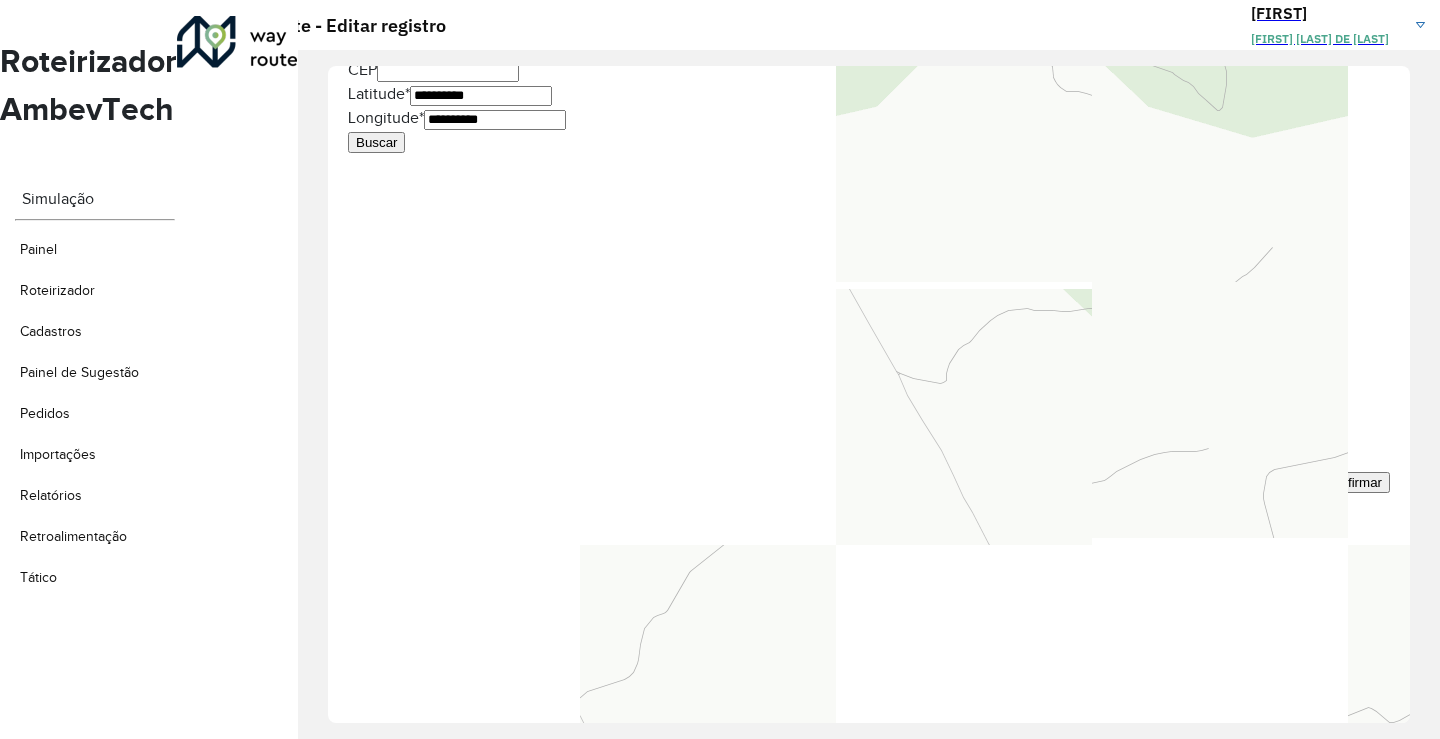 click on "Confirmar" at bounding box center [1352, 482] 